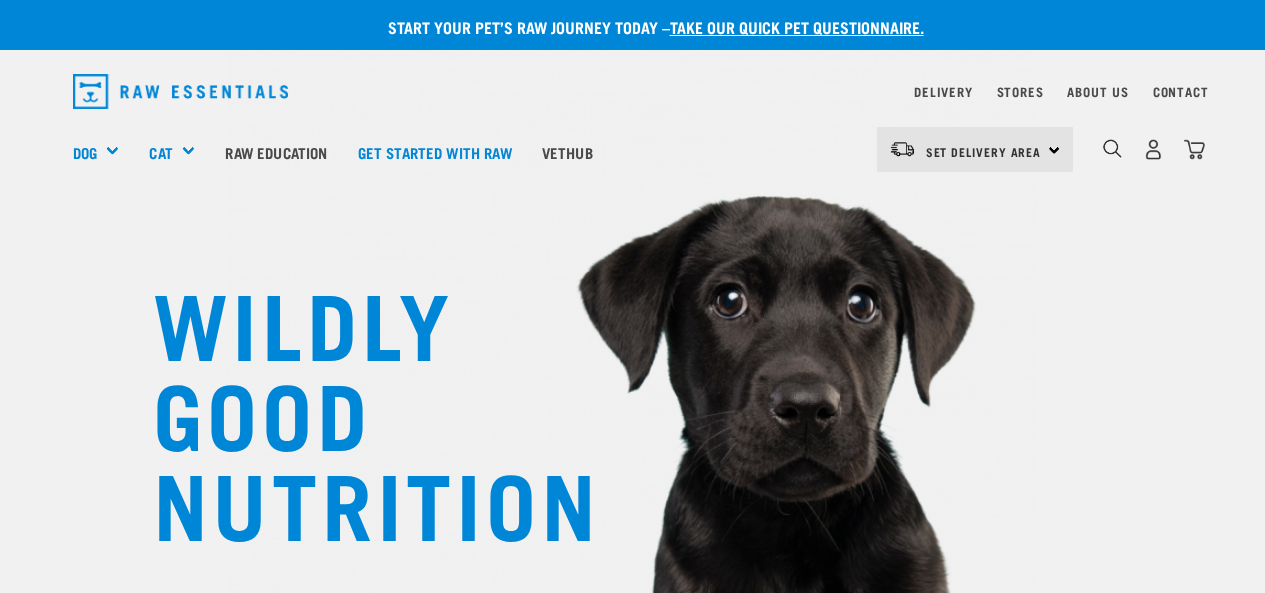 scroll, scrollTop: 0, scrollLeft: 0, axis: both 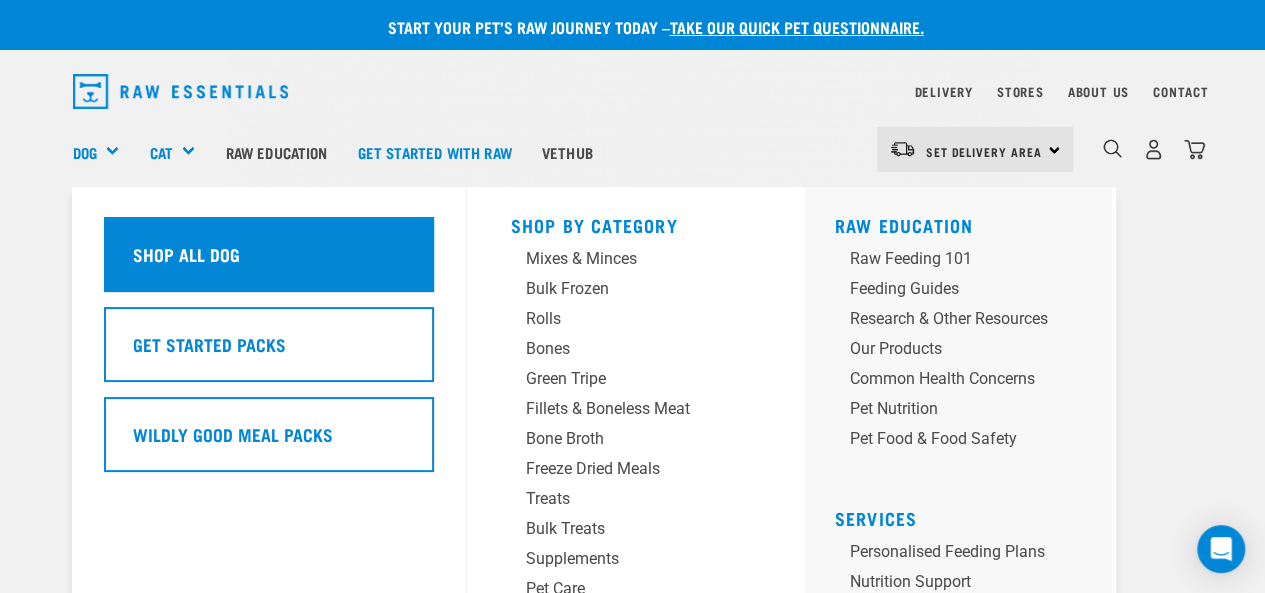 click on "Shop All Dog" at bounding box center (186, 254) 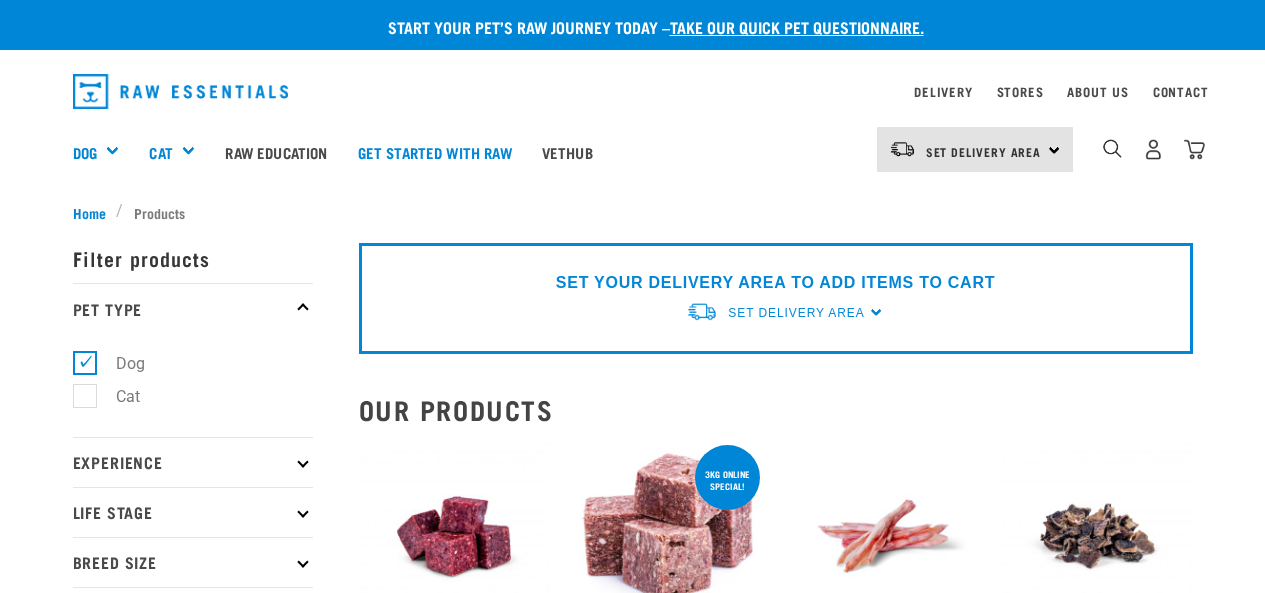scroll, scrollTop: 0, scrollLeft: 0, axis: both 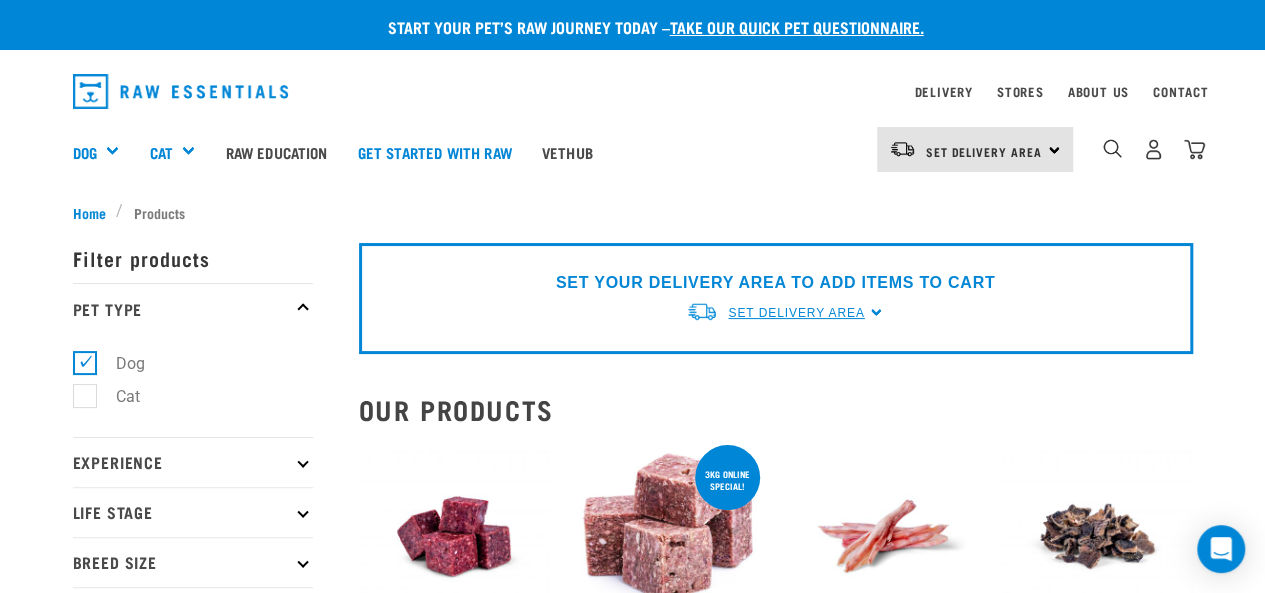 click on "Set Delivery Area" at bounding box center (796, 313) 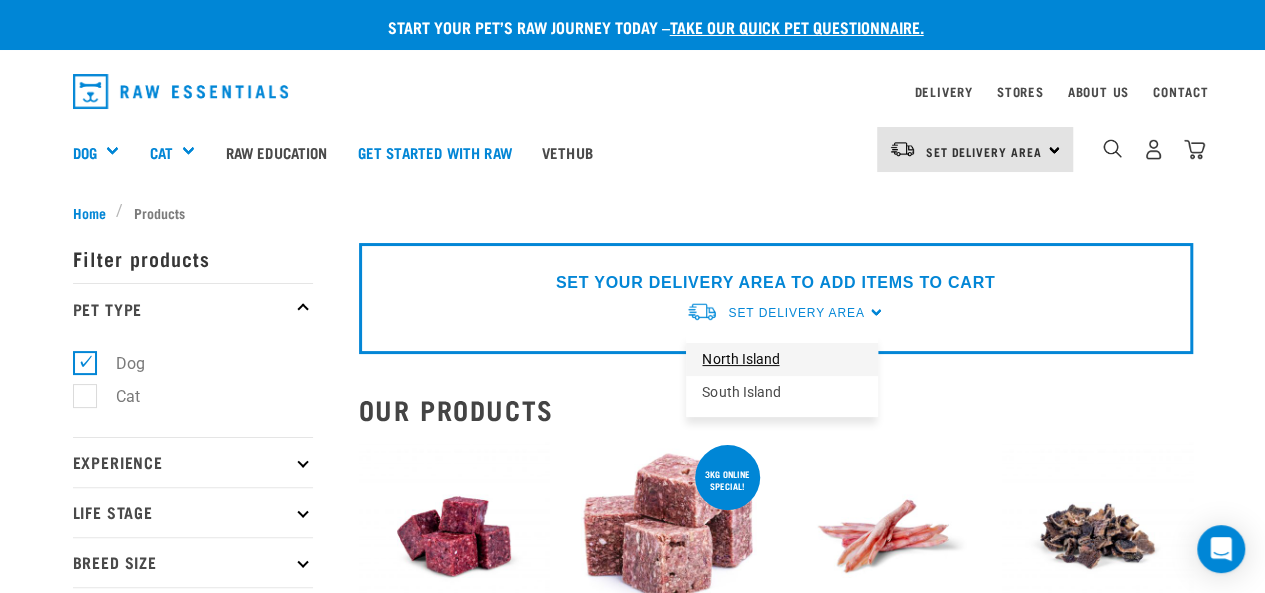 click on "North Island" at bounding box center (782, 359) 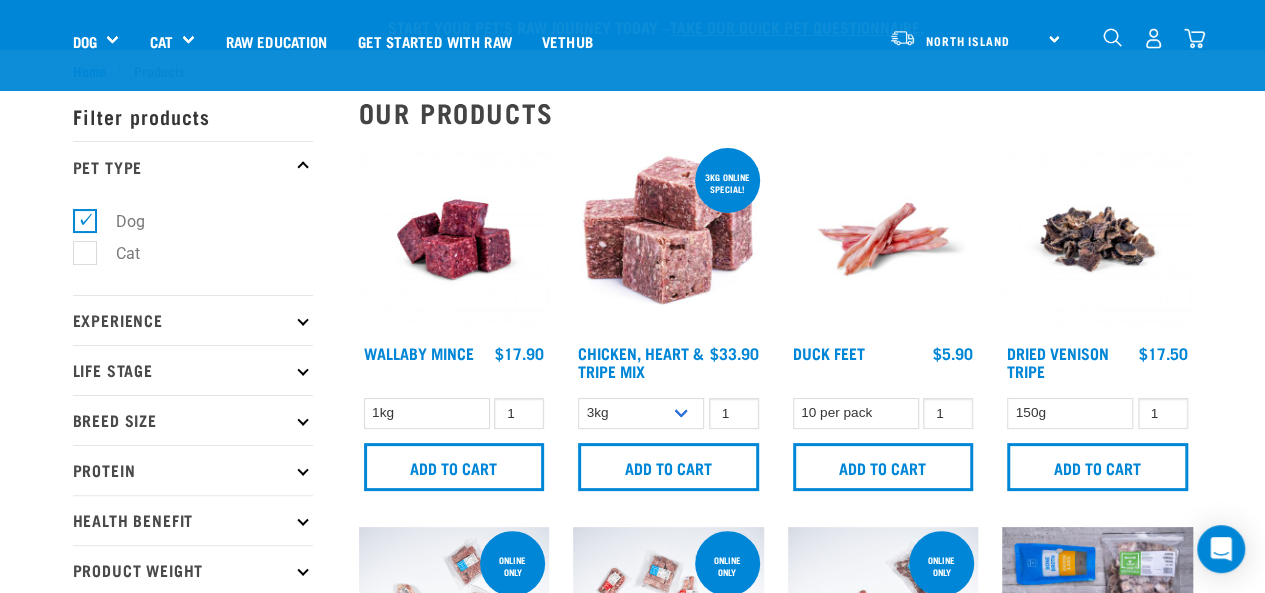 scroll, scrollTop: 244, scrollLeft: 0, axis: vertical 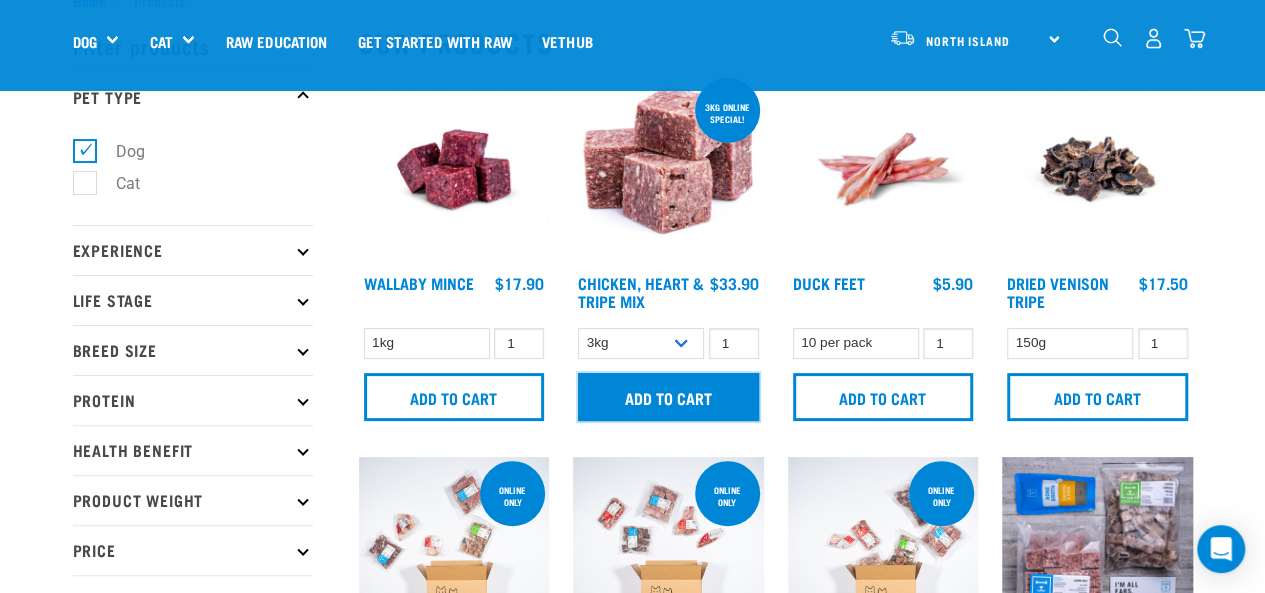 click on "Add to cart" at bounding box center (668, 397) 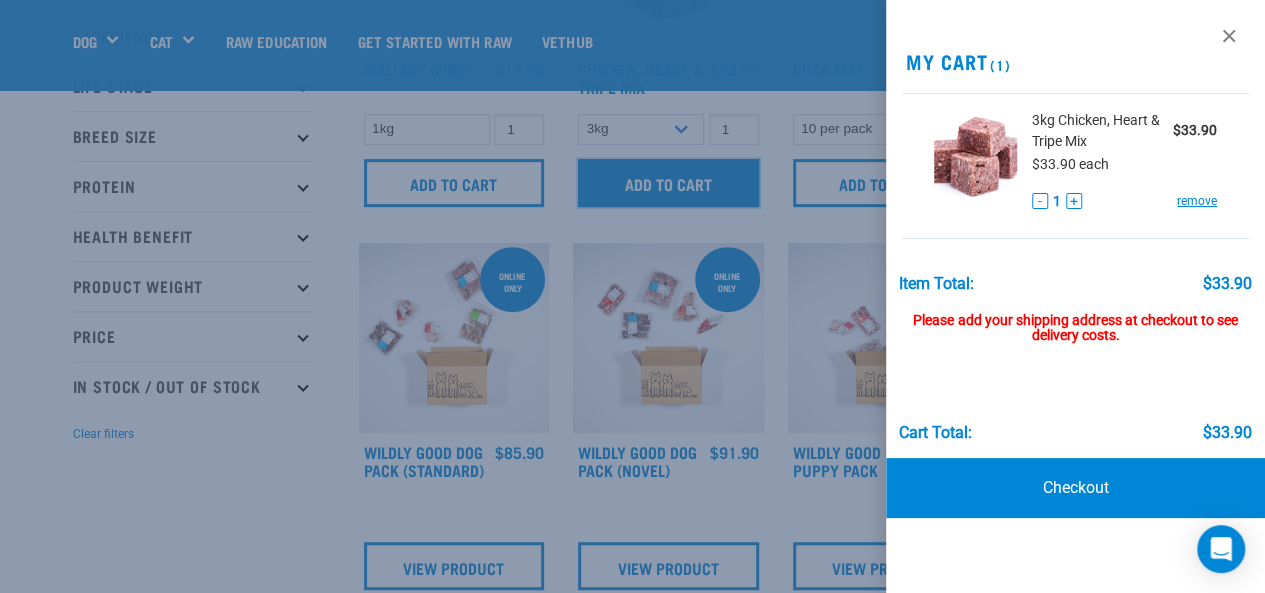 scroll, scrollTop: 296, scrollLeft: 0, axis: vertical 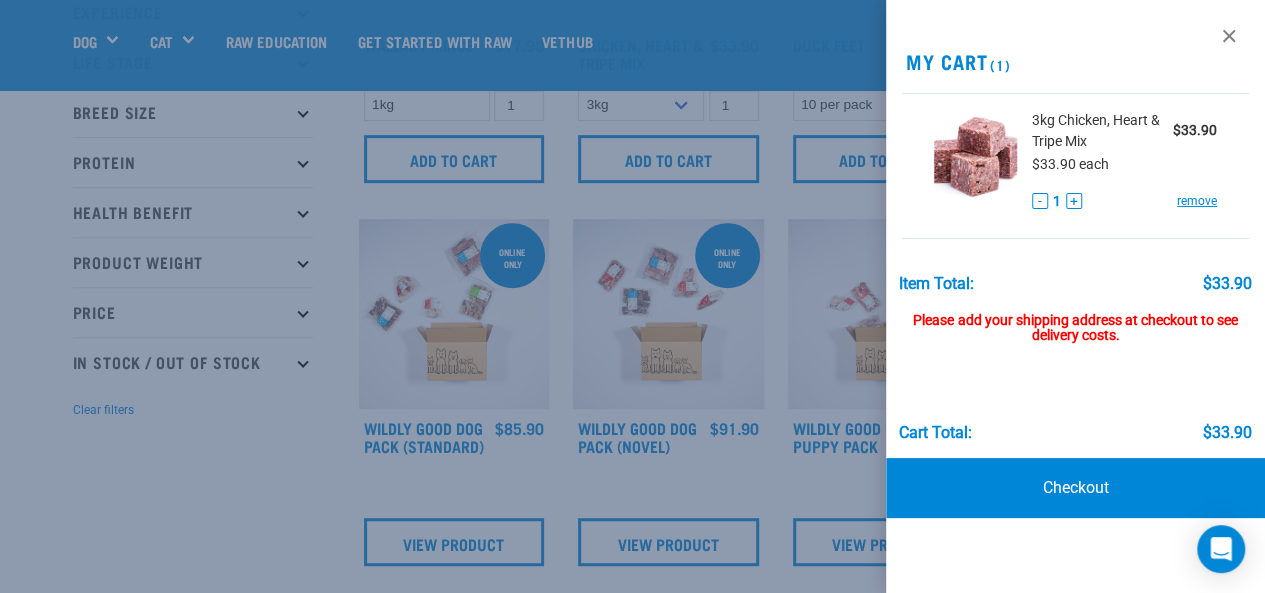 click at bounding box center (632, 296) 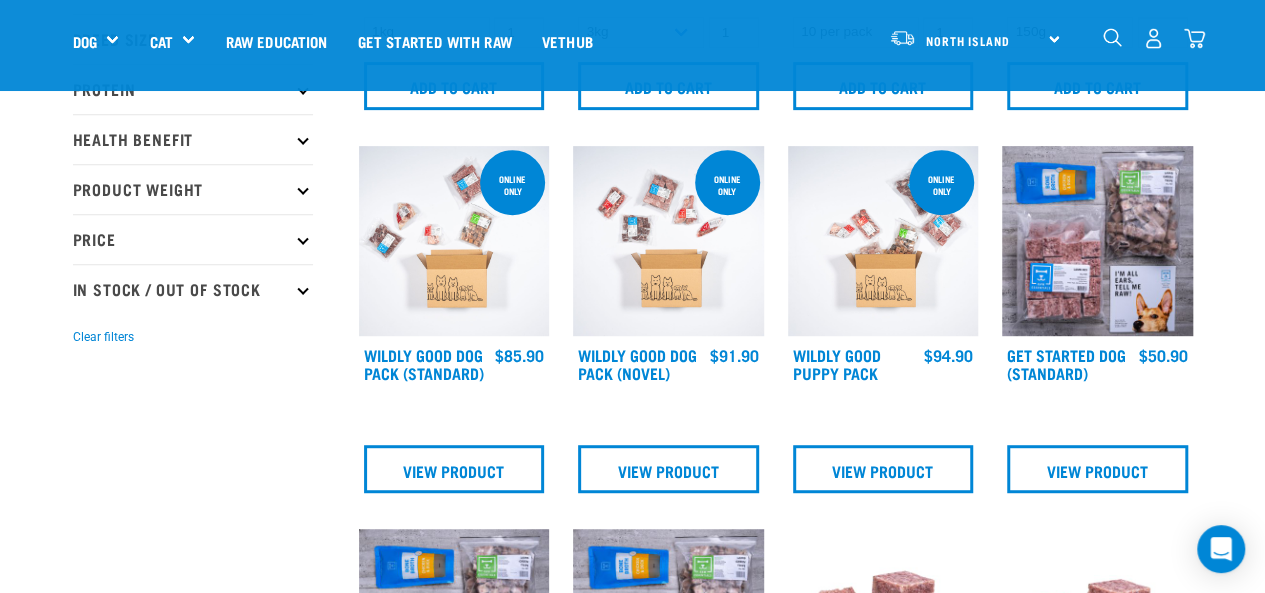 scroll, scrollTop: 405, scrollLeft: 0, axis: vertical 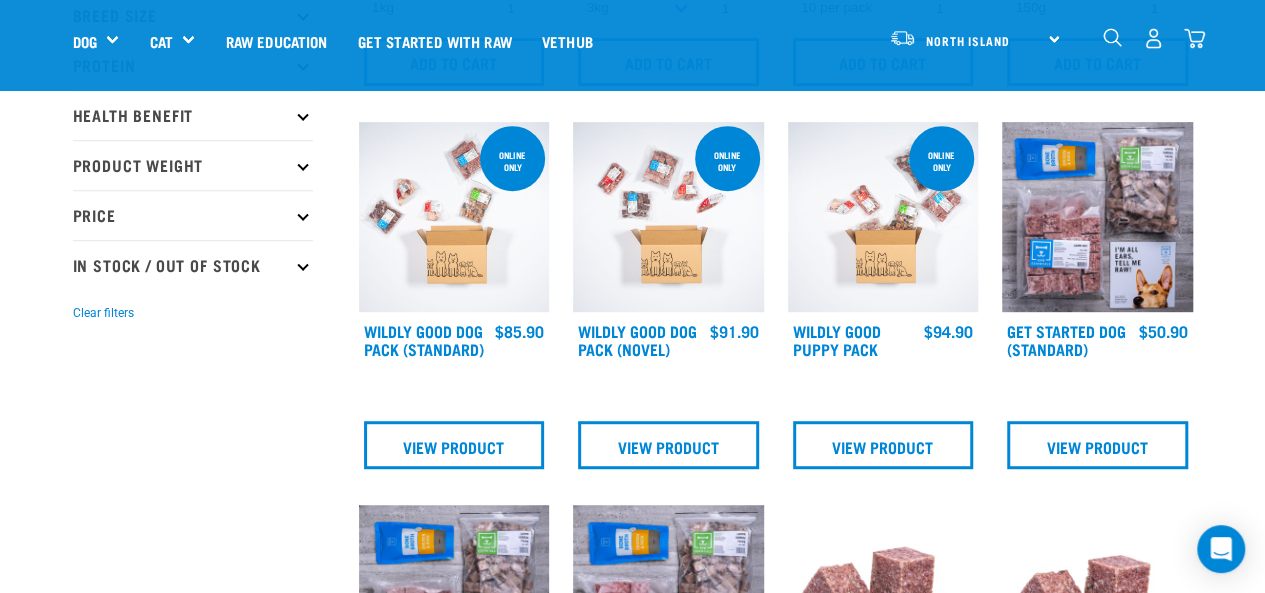 click at bounding box center (454, 217) 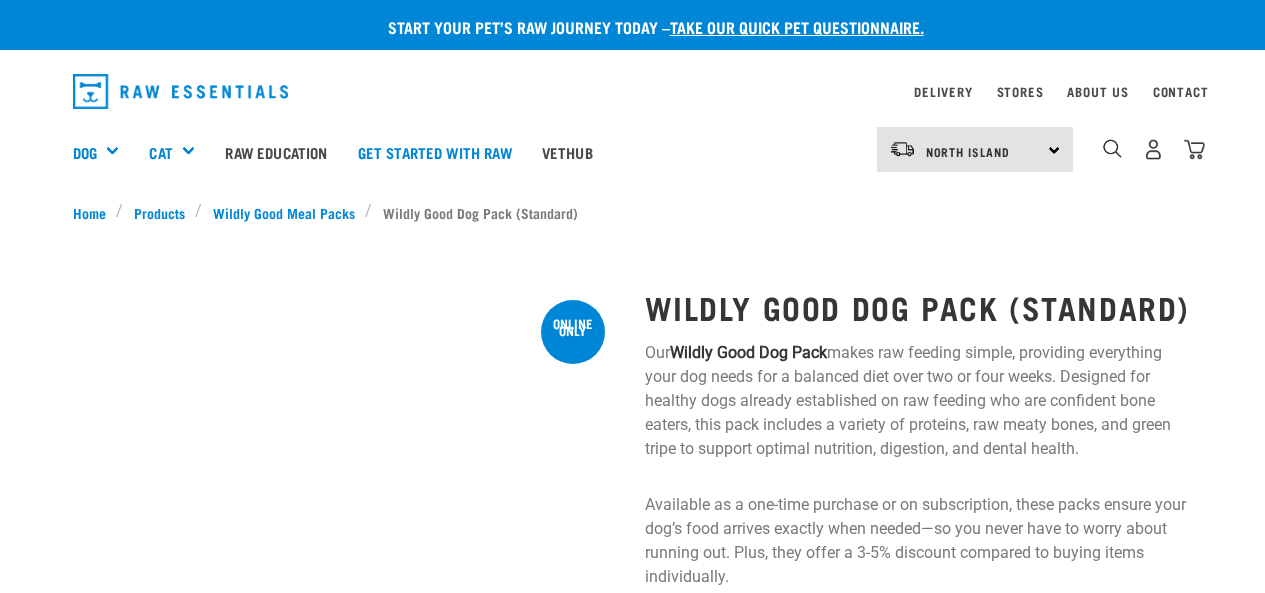 scroll, scrollTop: 0, scrollLeft: 0, axis: both 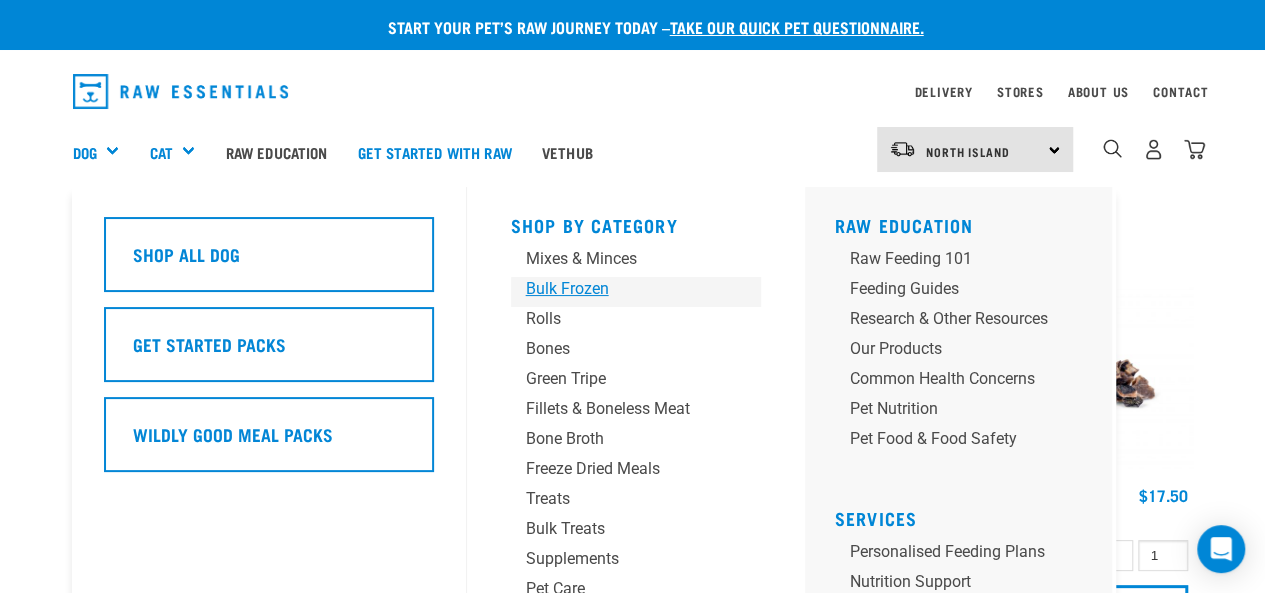 click on "Bulk Frozen" at bounding box center [619, 289] 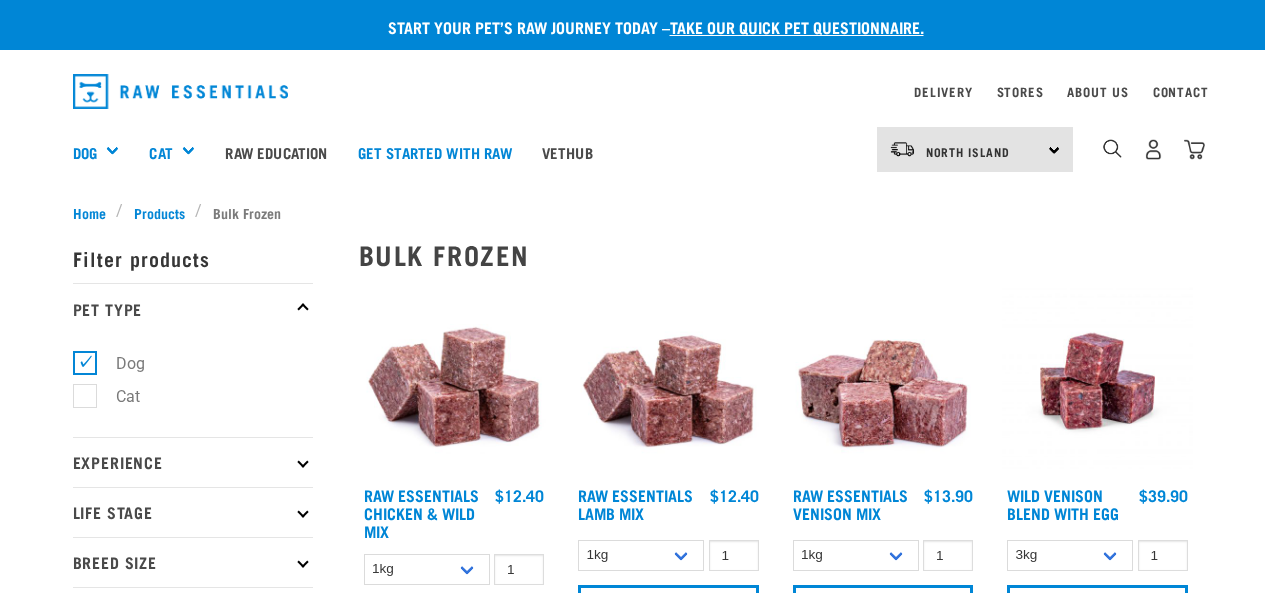 scroll, scrollTop: 0, scrollLeft: 0, axis: both 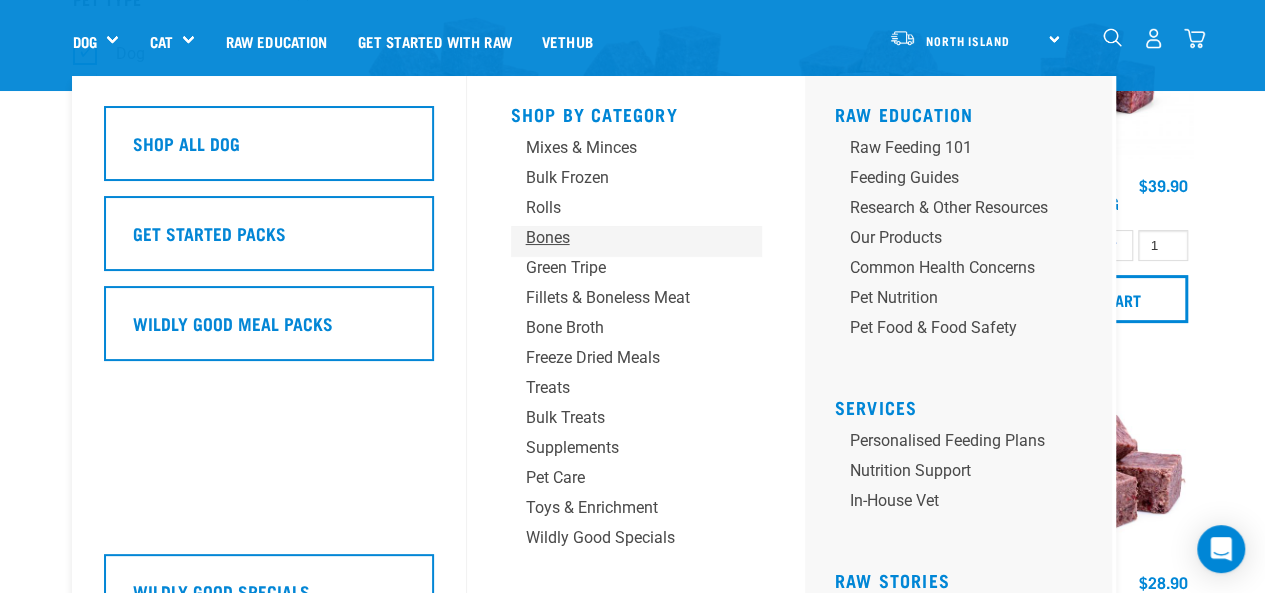 click on "Bones" at bounding box center [619, 238] 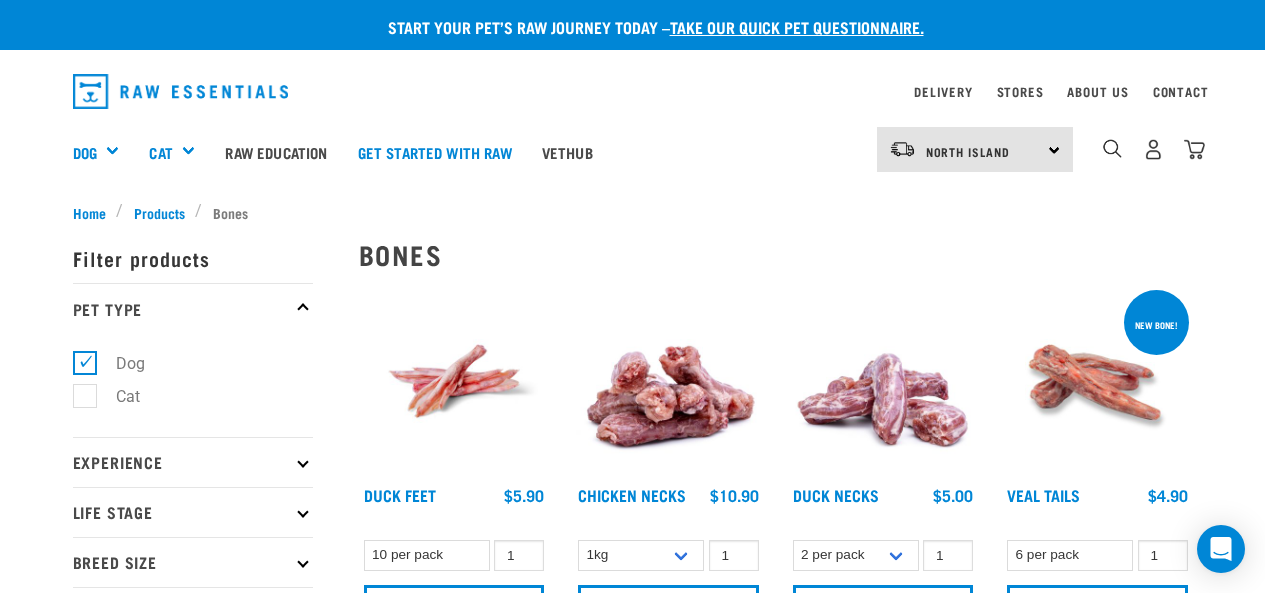 scroll, scrollTop: 0, scrollLeft: 0, axis: both 